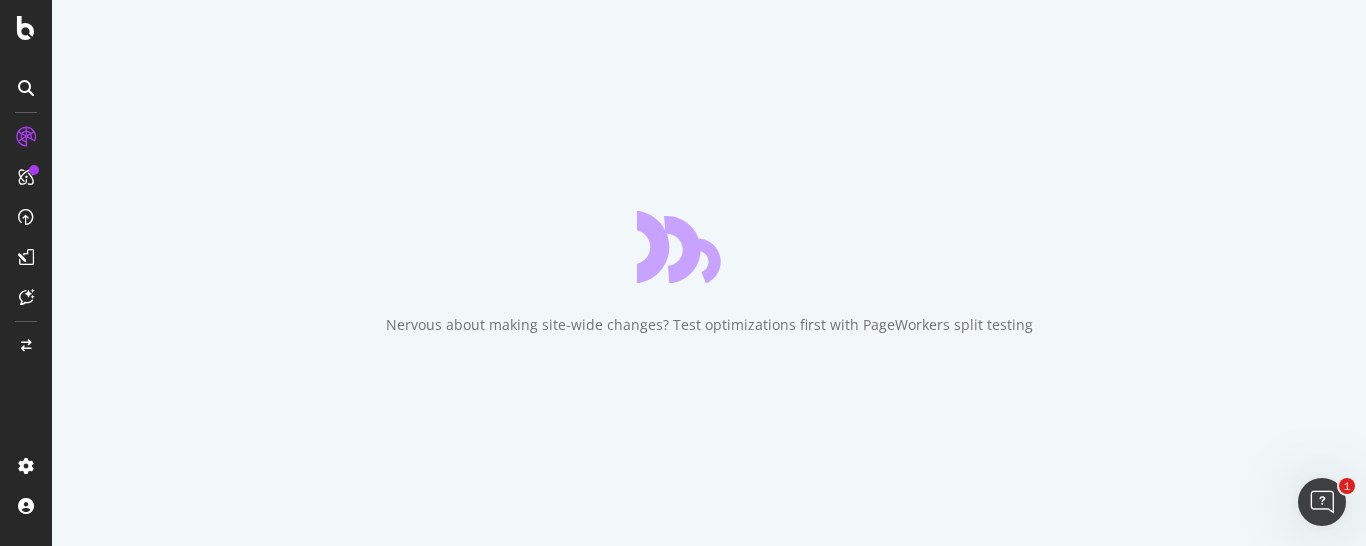 scroll, scrollTop: 0, scrollLeft: 0, axis: both 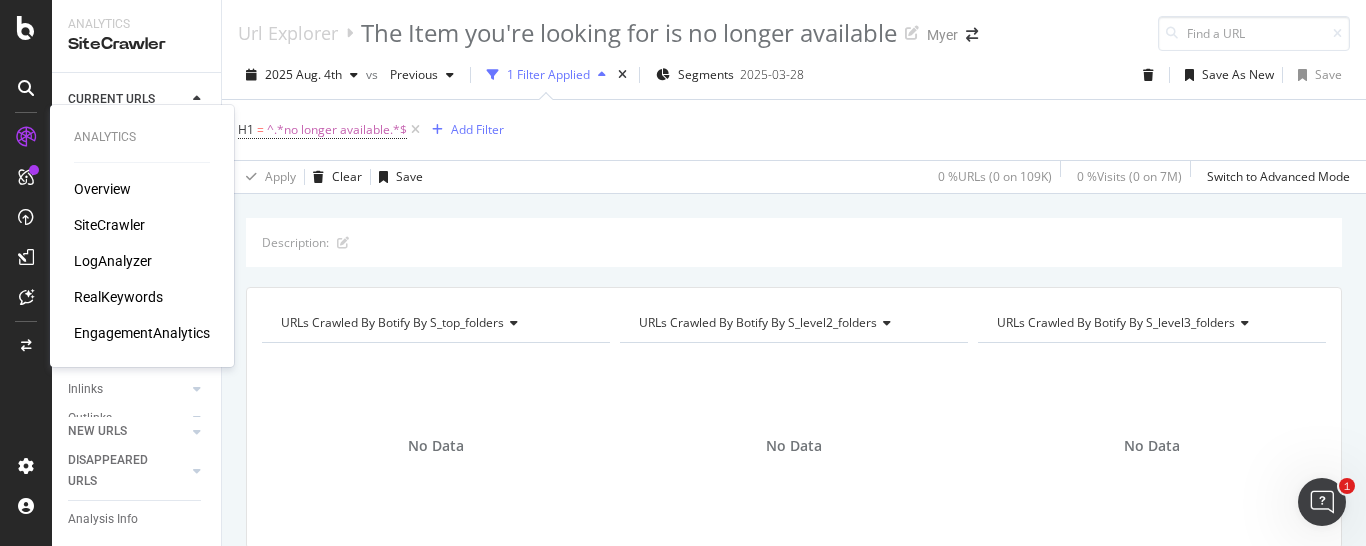 click on "EngagementAnalytics" at bounding box center (142, 333) 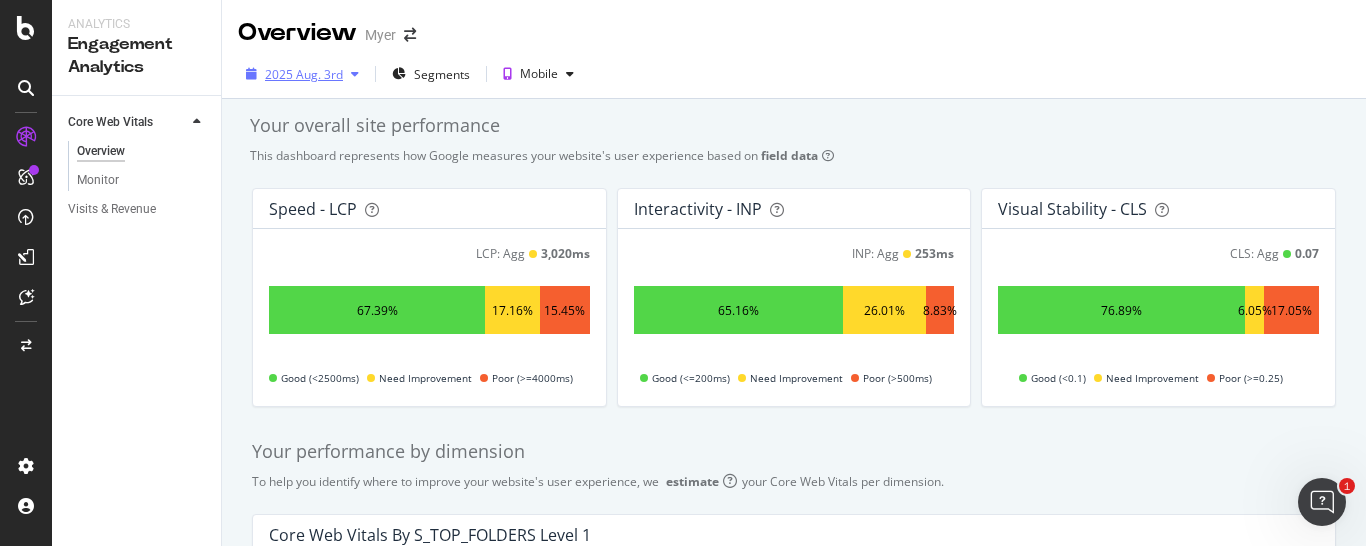 click at bounding box center [355, 74] 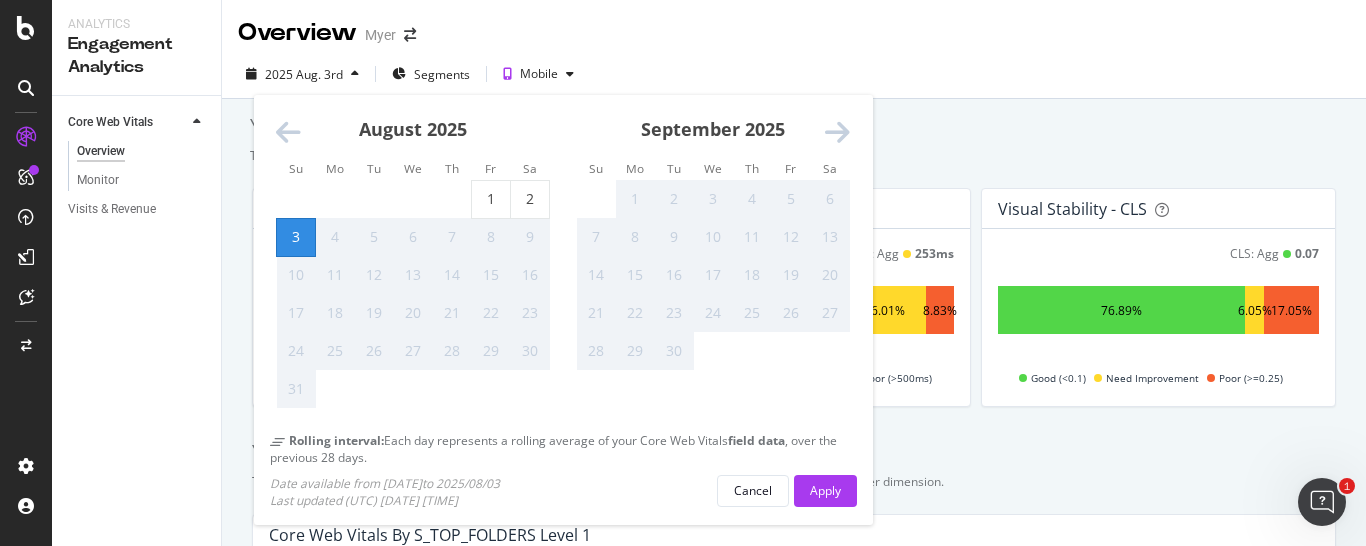 click at bounding box center (288, 133) 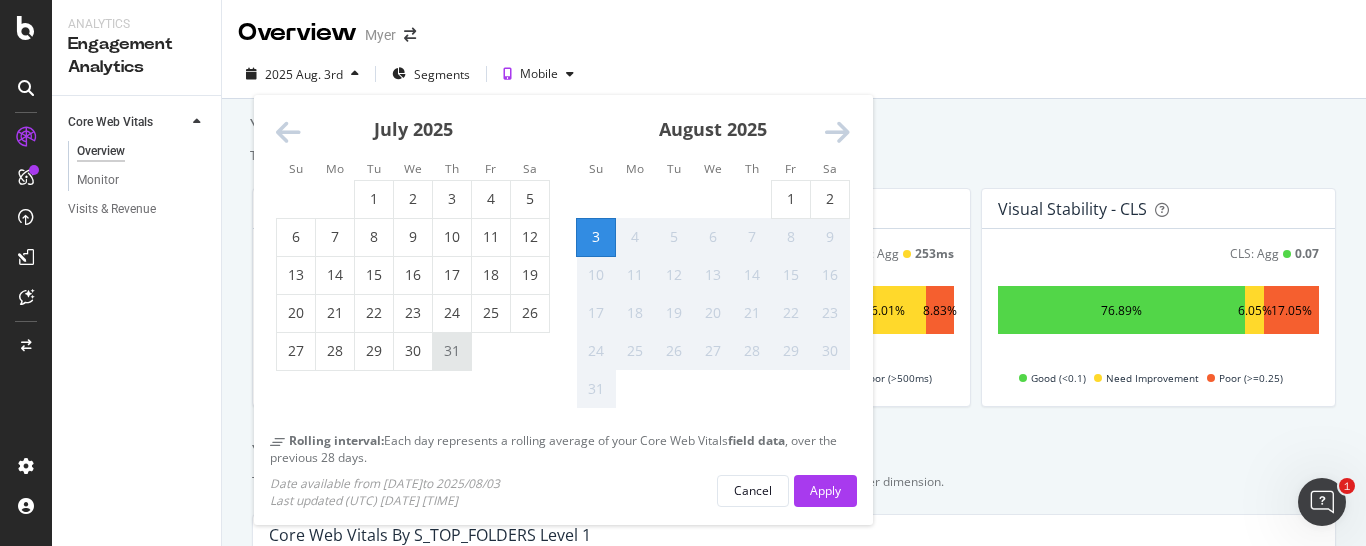 click on "31" at bounding box center [452, 351] 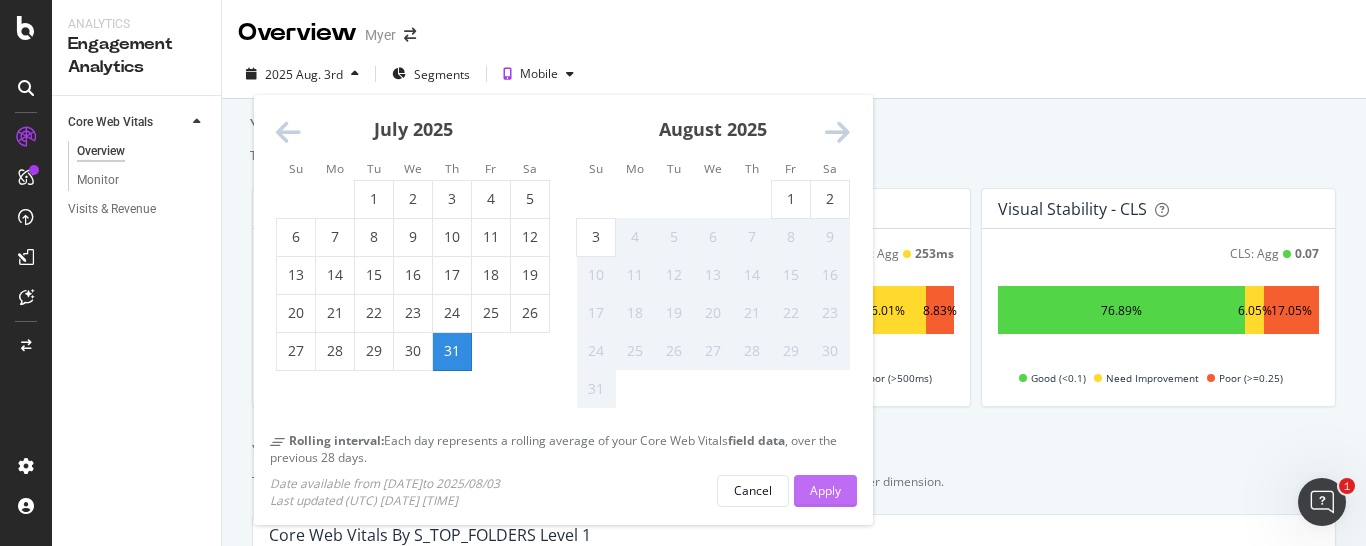 click on "Apply" at bounding box center [825, 491] 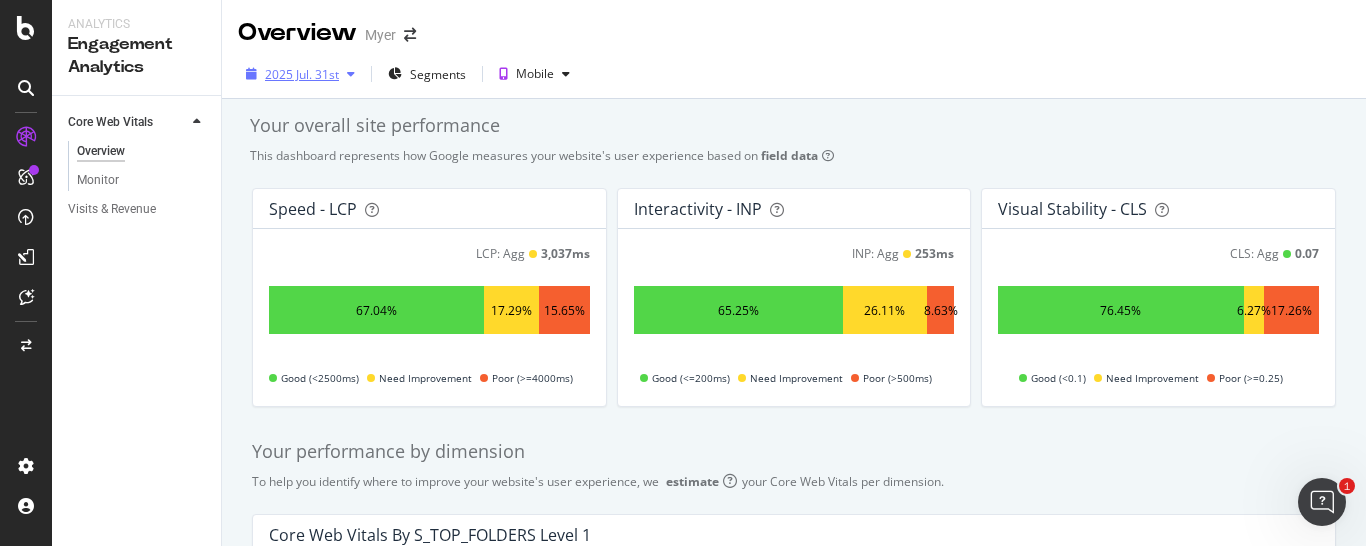 click at bounding box center (351, 74) 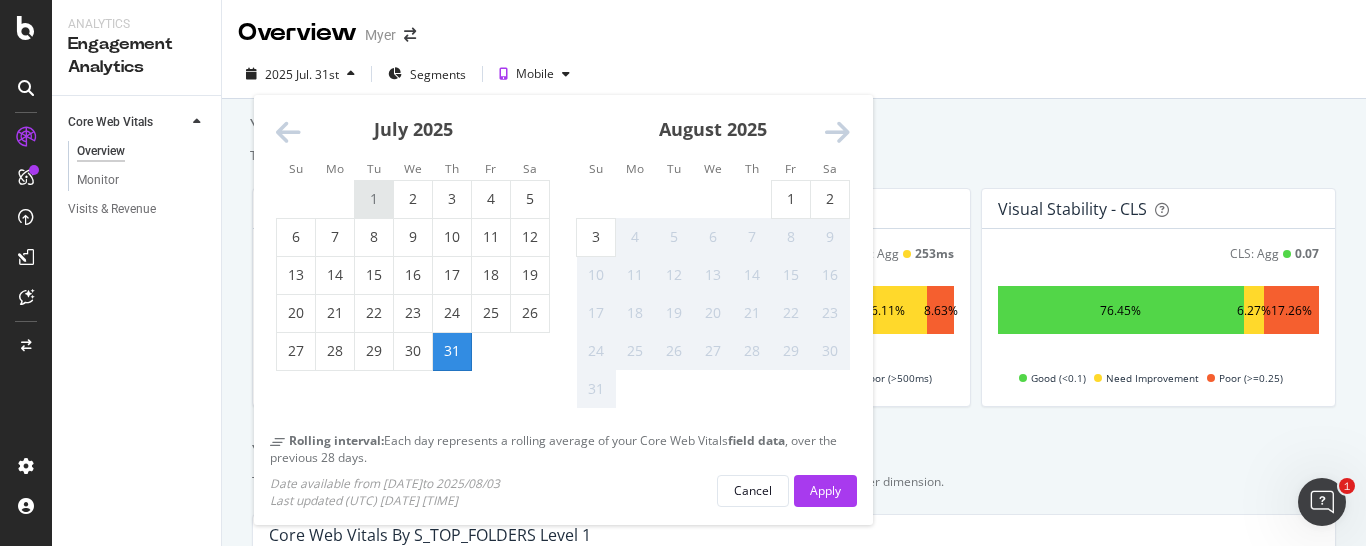 click on "1" at bounding box center [374, 199] 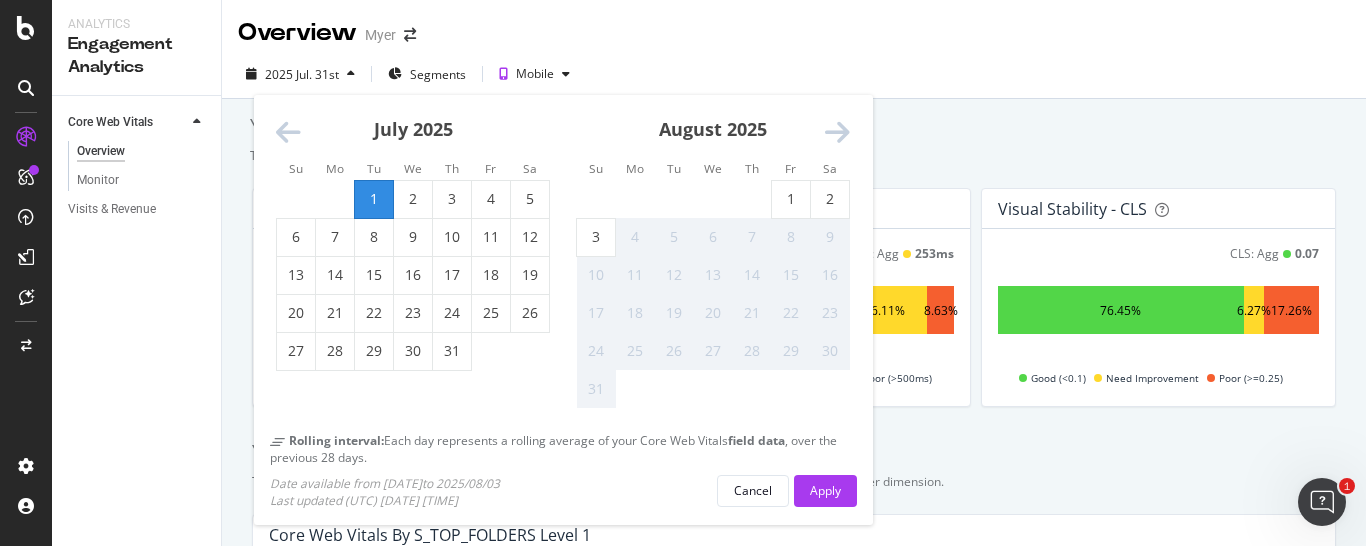 click on "Overview Myer" at bounding box center [794, 25] 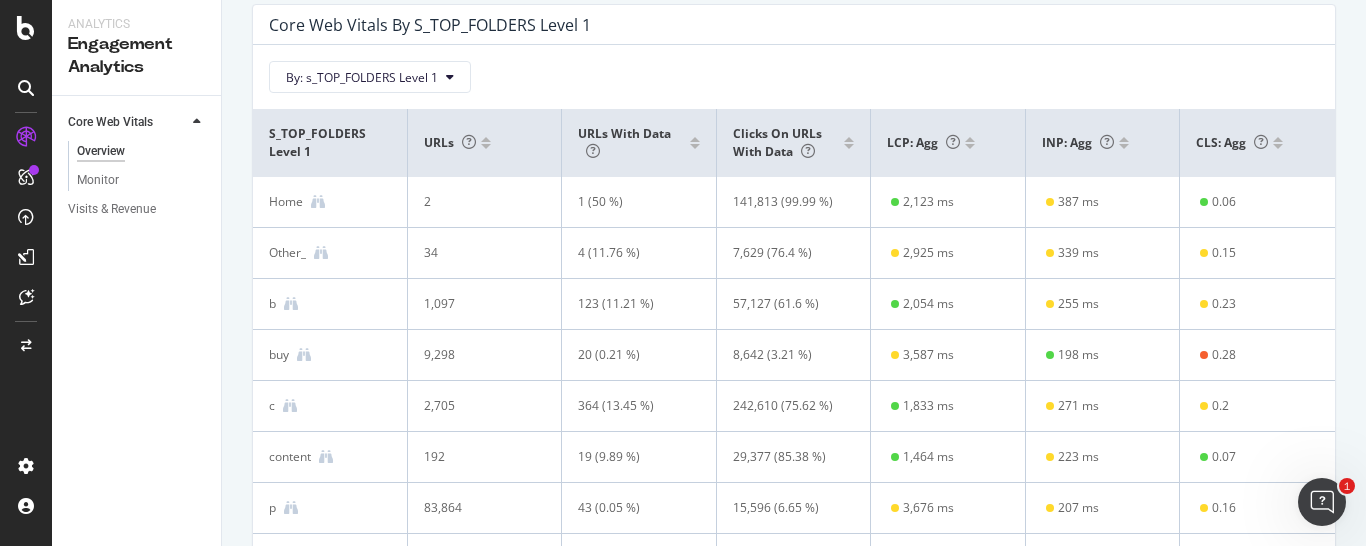 scroll, scrollTop: 0, scrollLeft: 0, axis: both 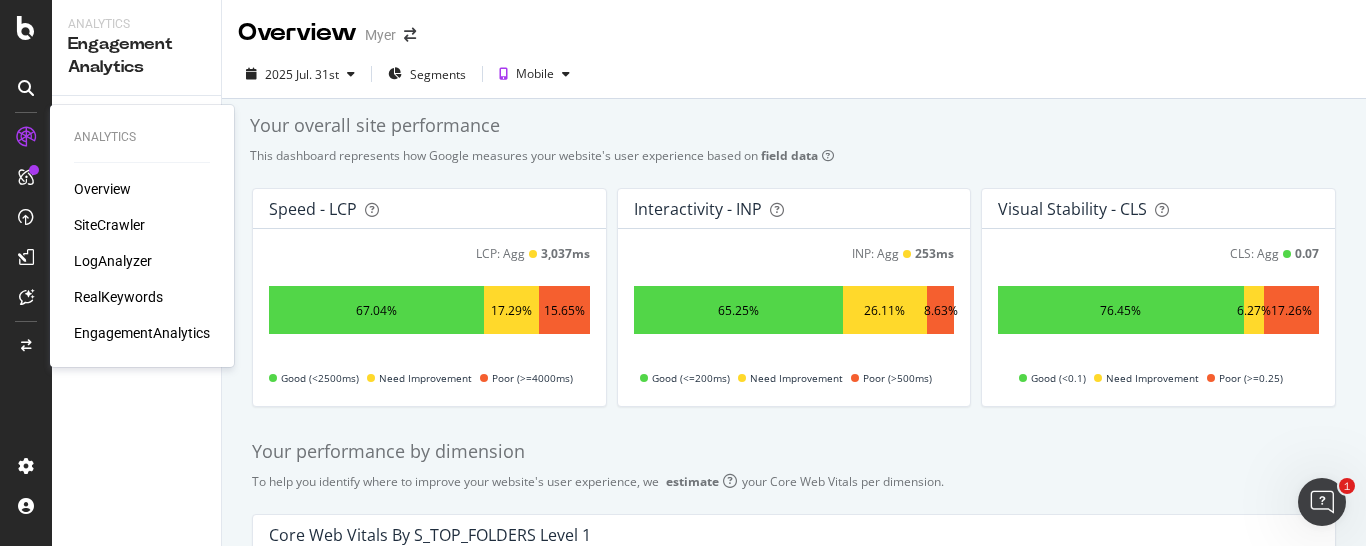 click on "SiteCrawler" at bounding box center (109, 225) 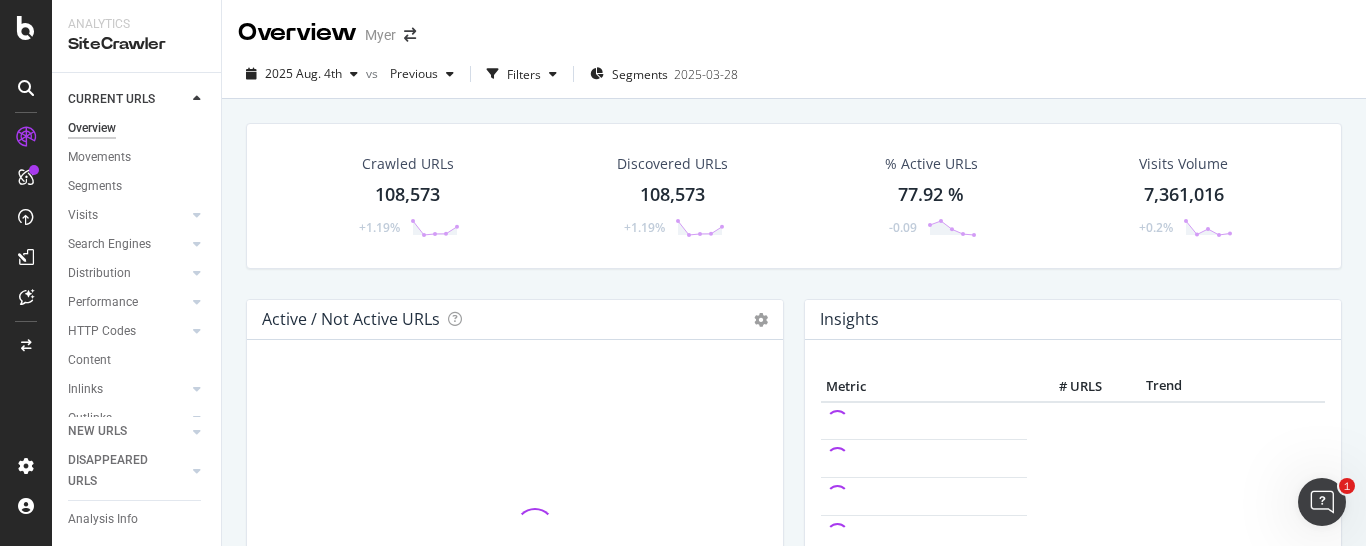 click on "108,573" at bounding box center (407, 195) 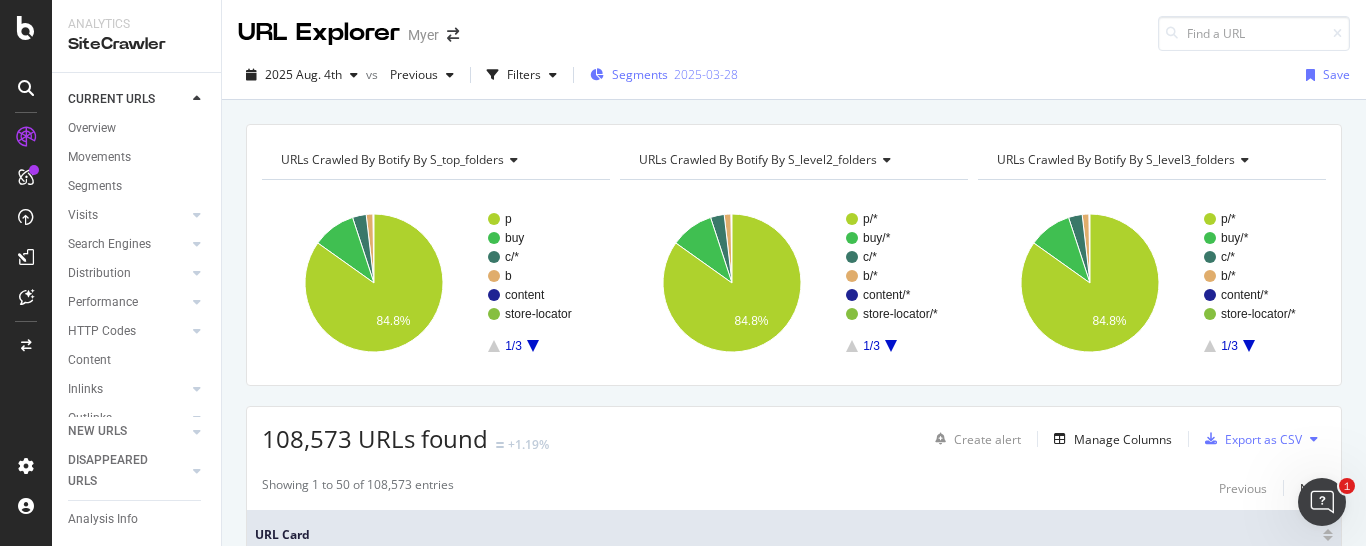 click on "Segments 2025-03-28" at bounding box center (664, 74) 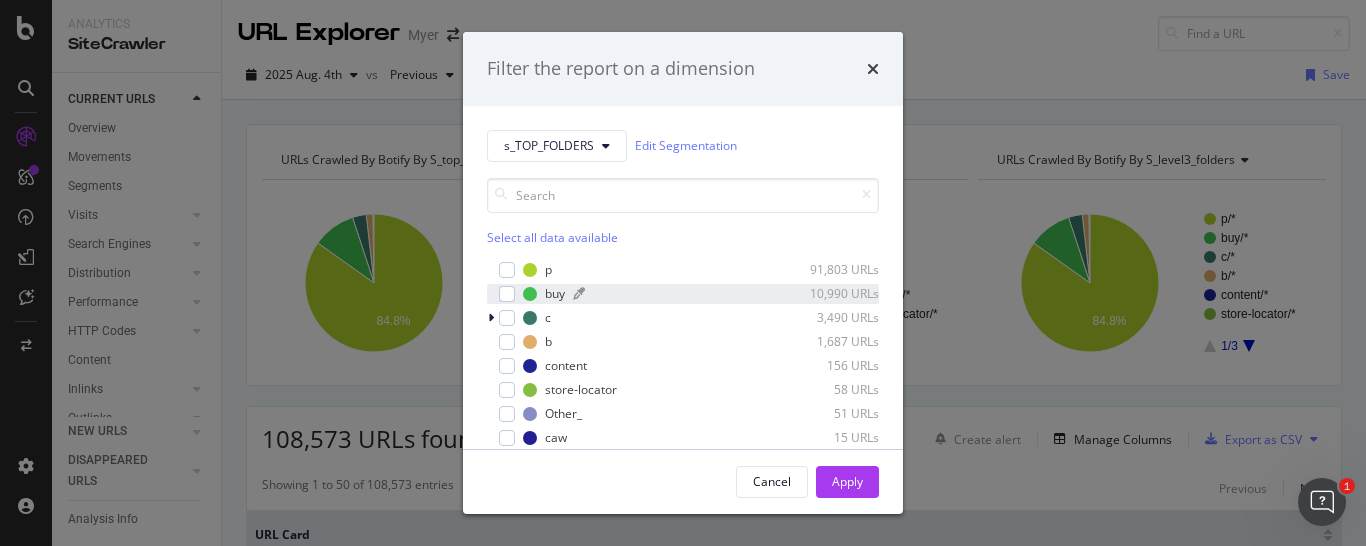 click on "buy" at bounding box center [555, 293] 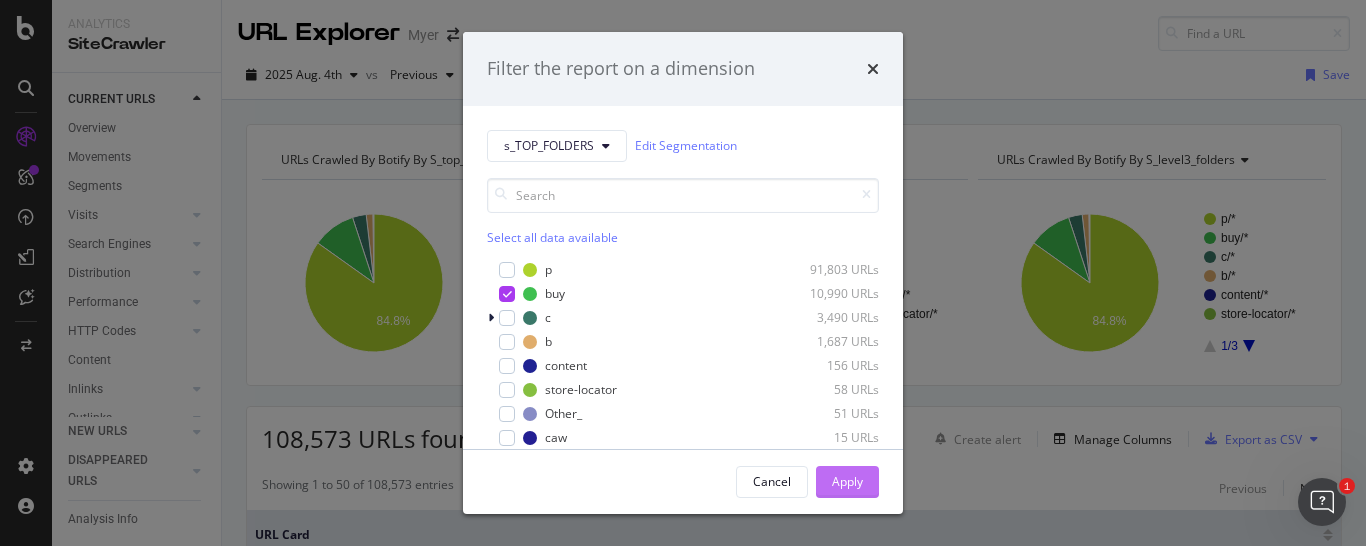 click on "Apply" at bounding box center [847, 481] 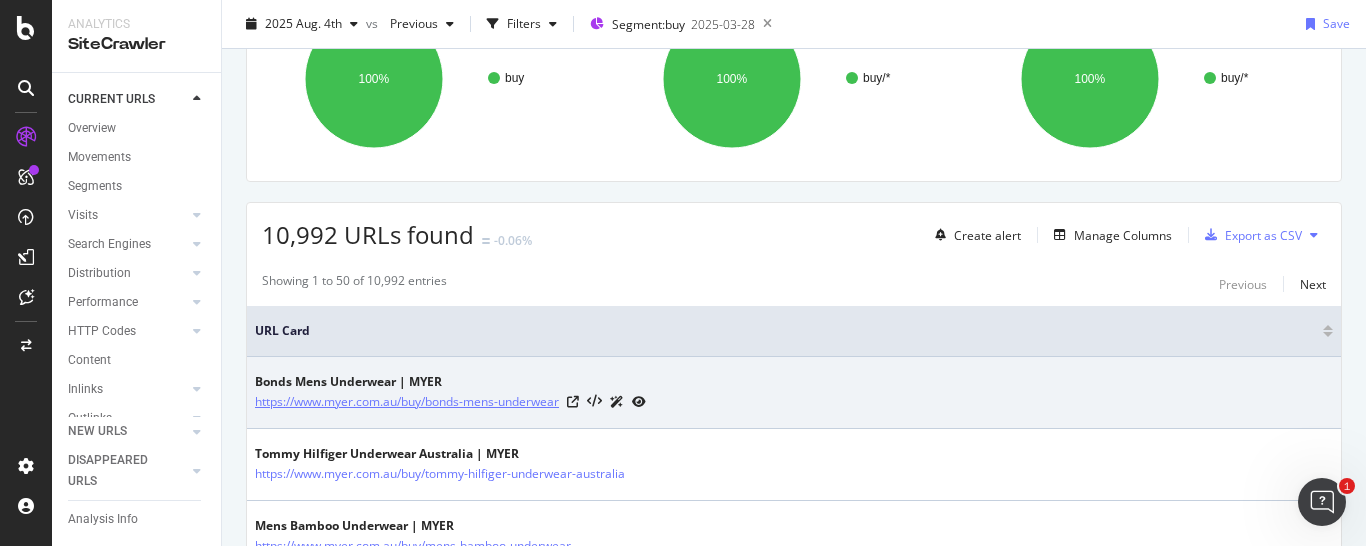 scroll, scrollTop: 0, scrollLeft: 0, axis: both 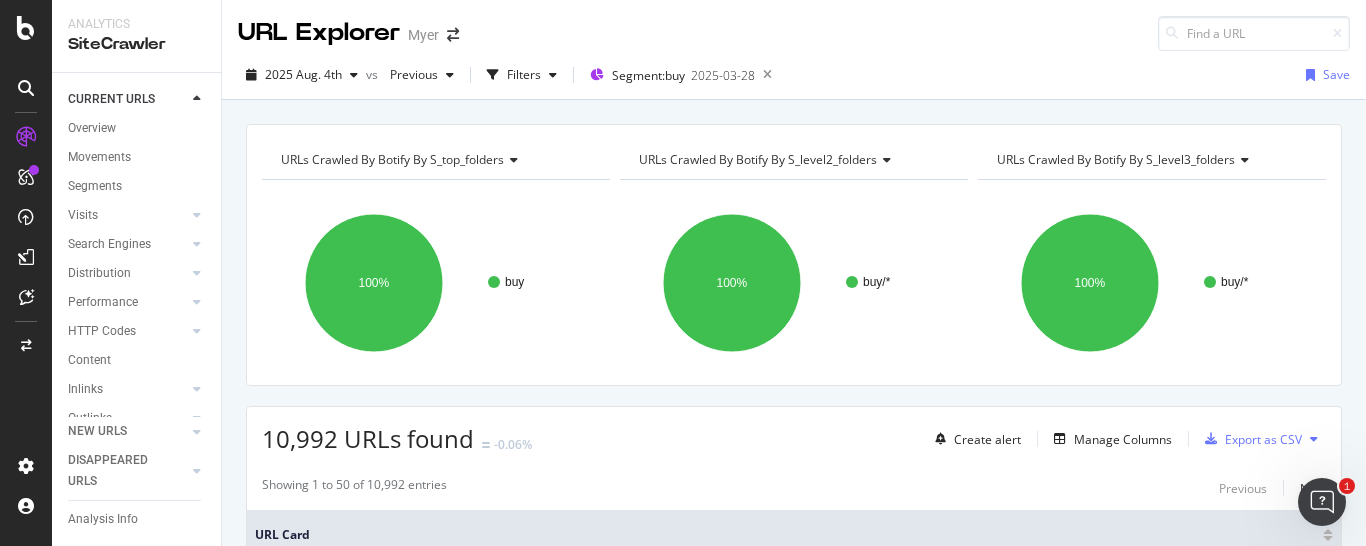 type 